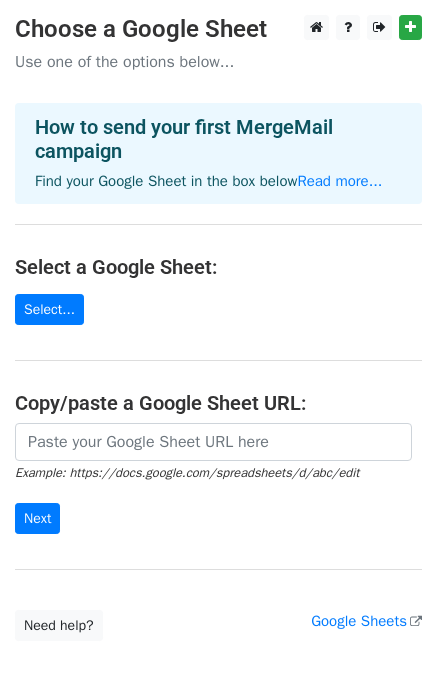 scroll, scrollTop: 0, scrollLeft: 0, axis: both 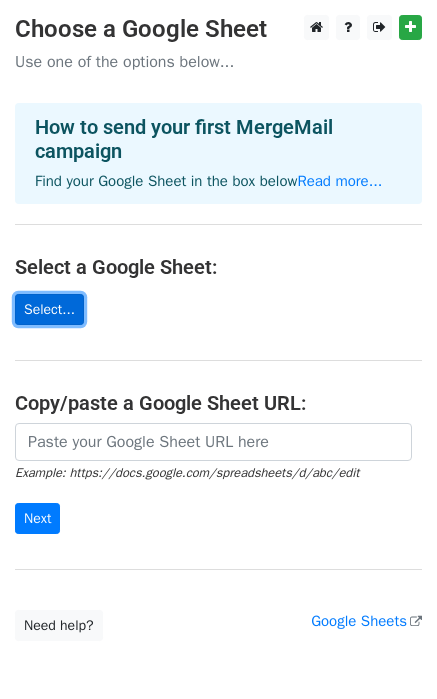 click on "Select..." at bounding box center (49, 309) 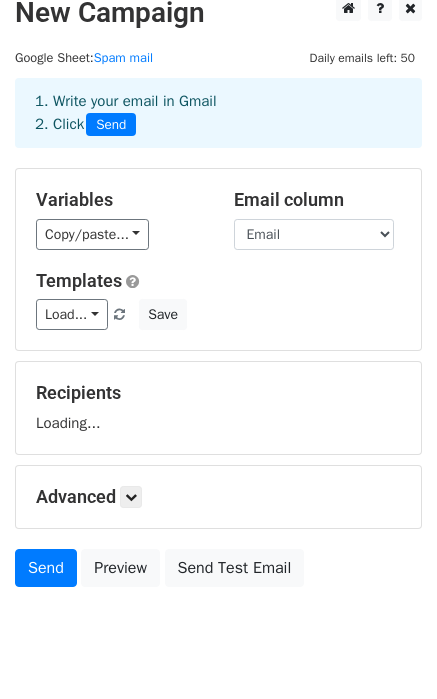 scroll, scrollTop: 21, scrollLeft: 0, axis: vertical 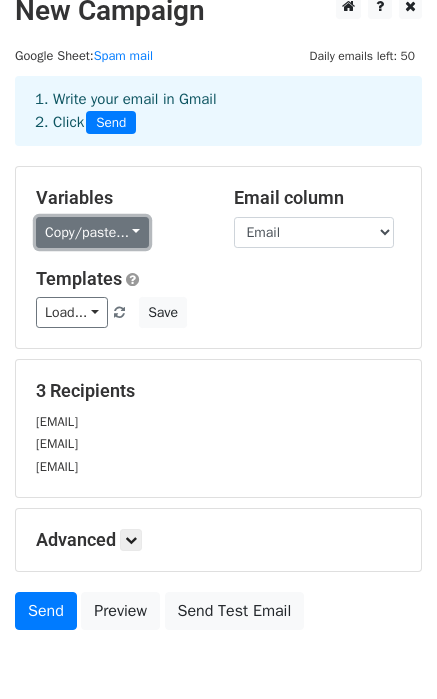 click on "Copy/paste..." at bounding box center [92, 232] 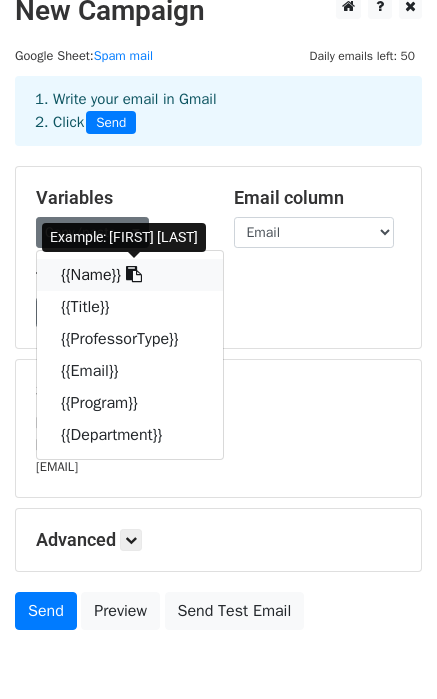 click on "{{Name}}" at bounding box center [130, 275] 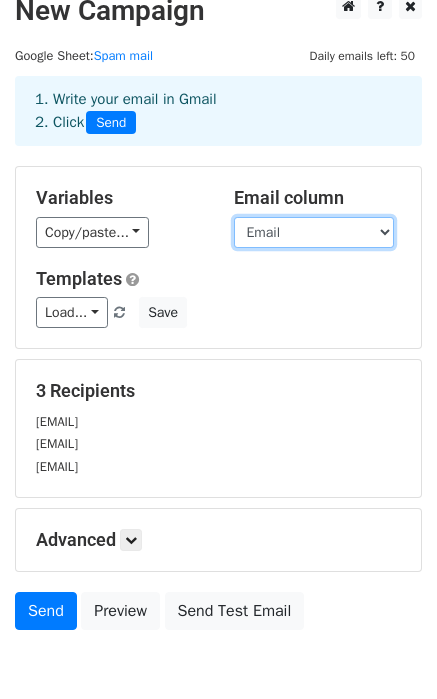 click on "Name
Title
ProfessorType
Email
Program
Department" at bounding box center (314, 232) 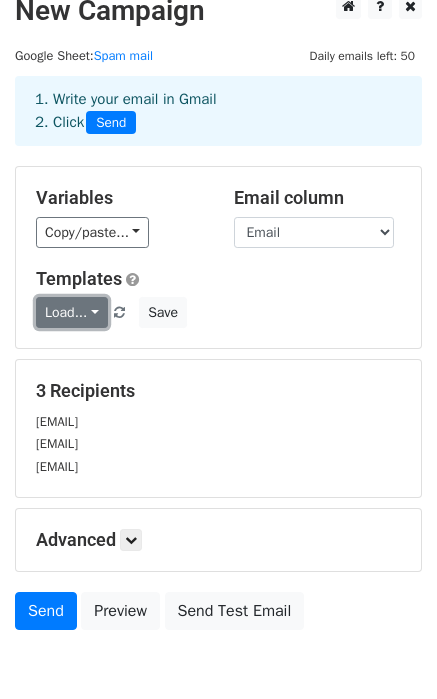 click on "Load..." at bounding box center (72, 312) 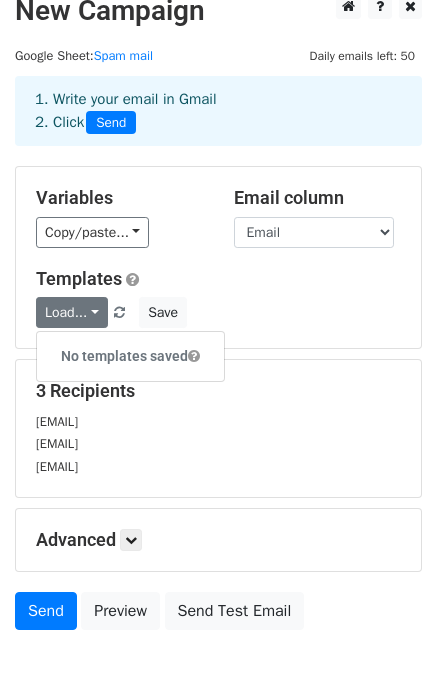 click on "Templates" at bounding box center (218, 279) 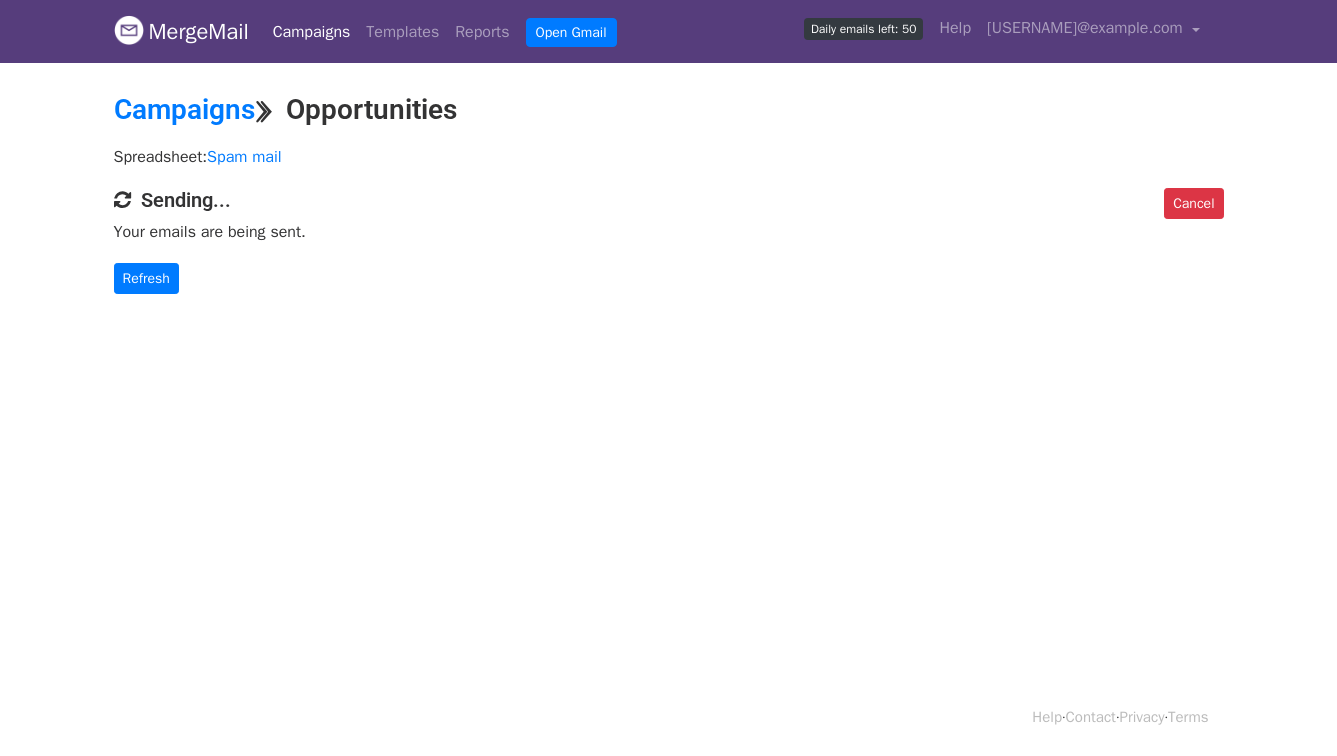 scroll, scrollTop: 0, scrollLeft: 0, axis: both 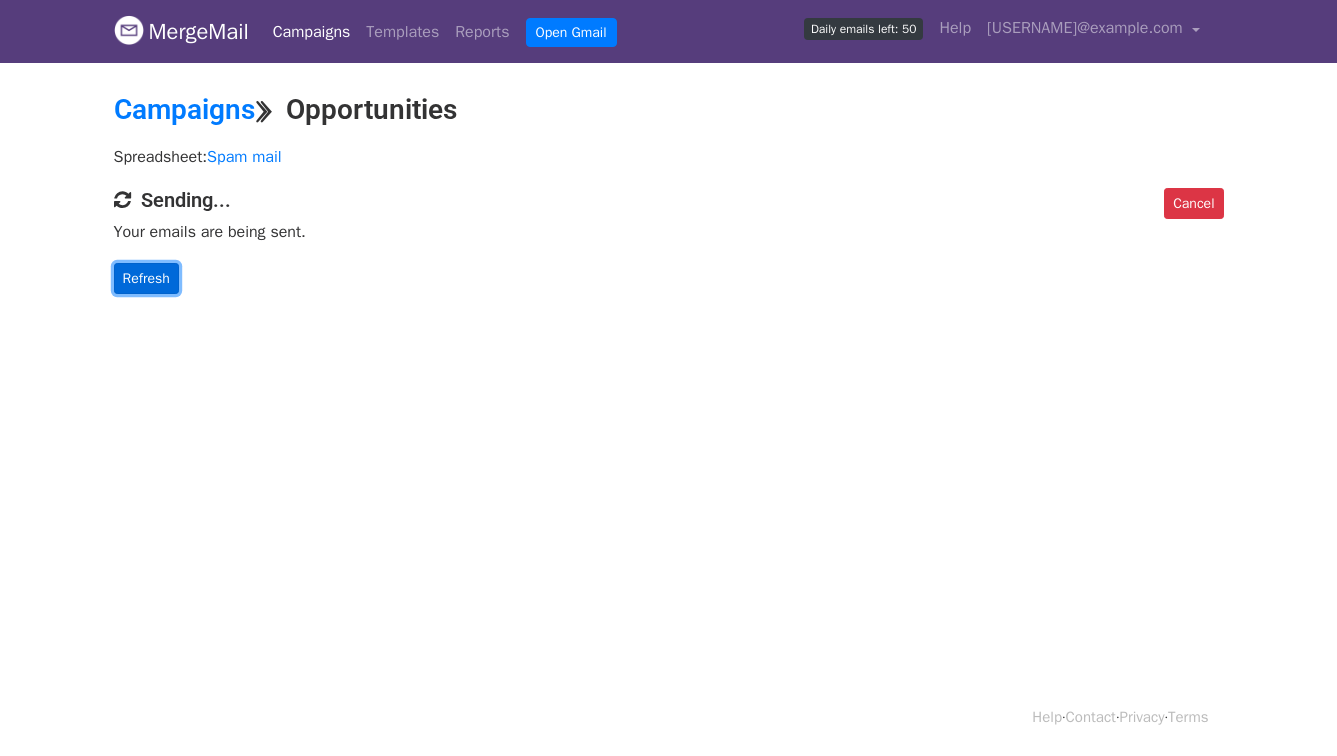 click on "Refresh" at bounding box center (146, 278) 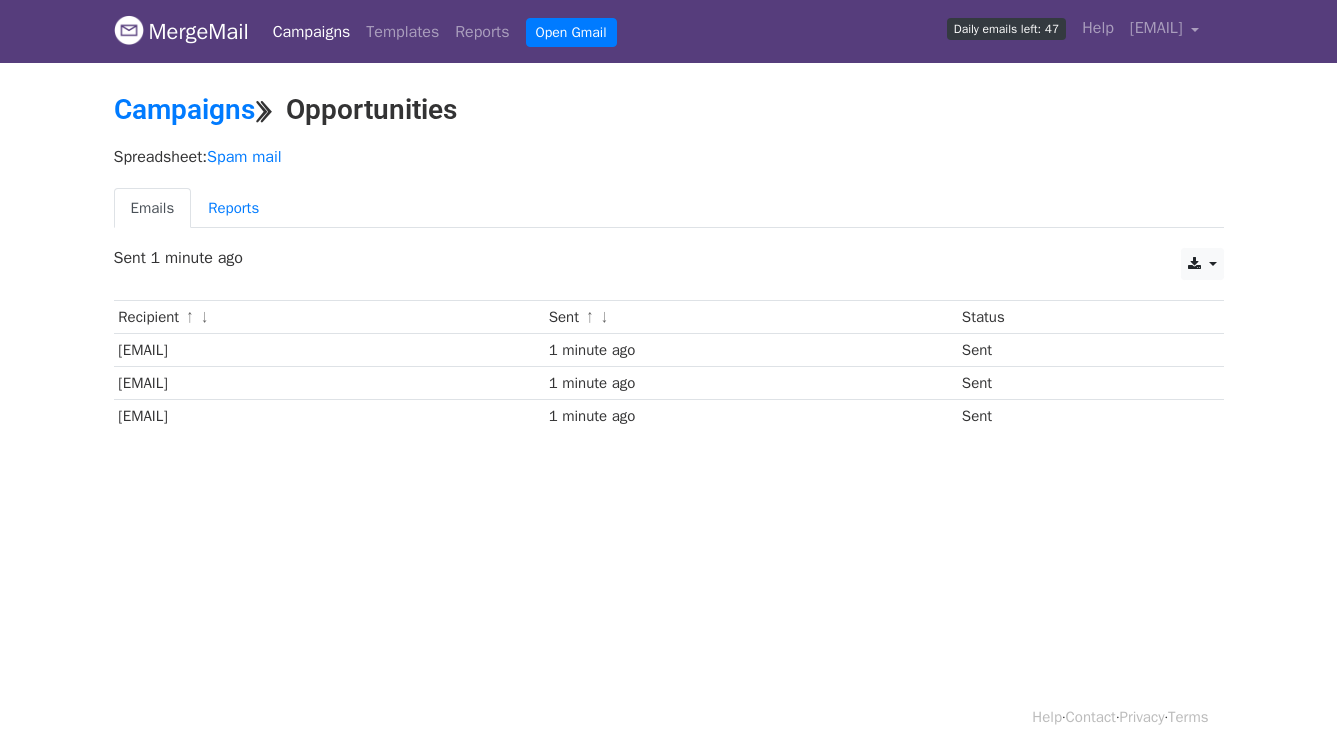 scroll, scrollTop: 0, scrollLeft: 0, axis: both 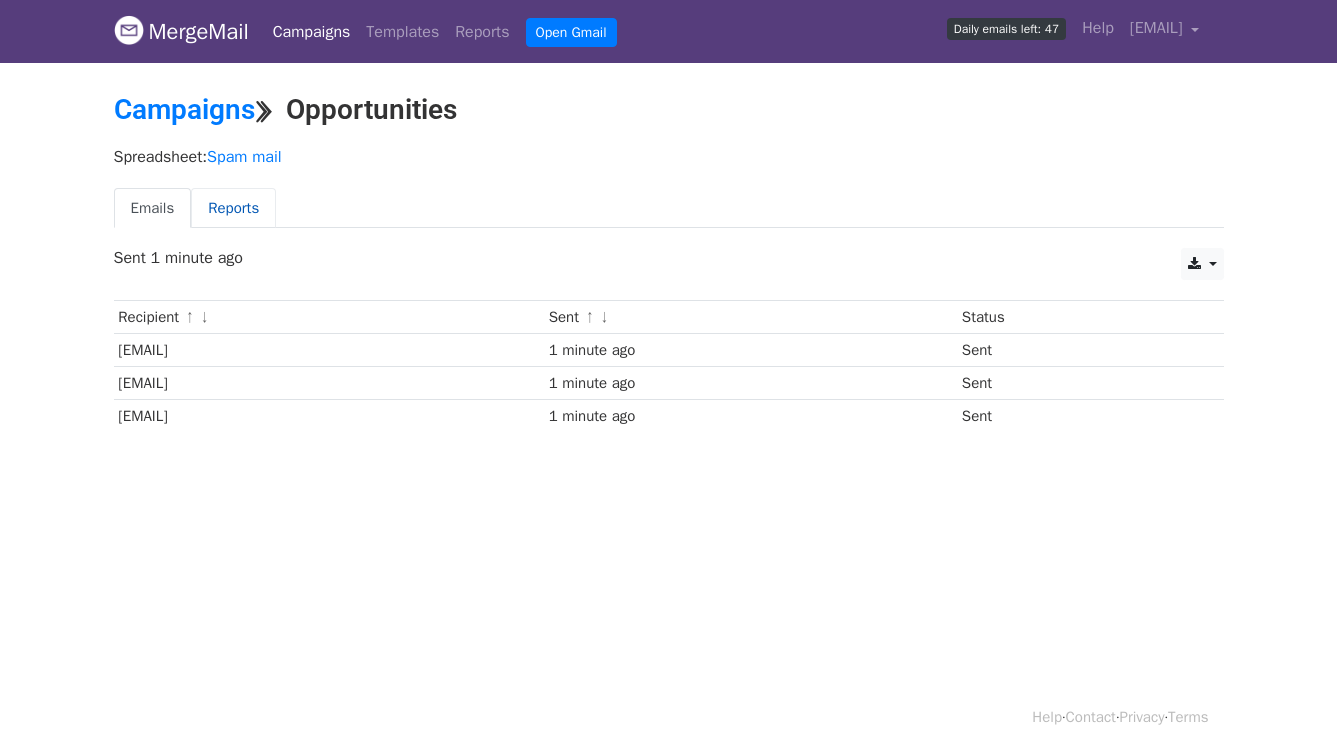 click on "Reports" at bounding box center [233, 208] 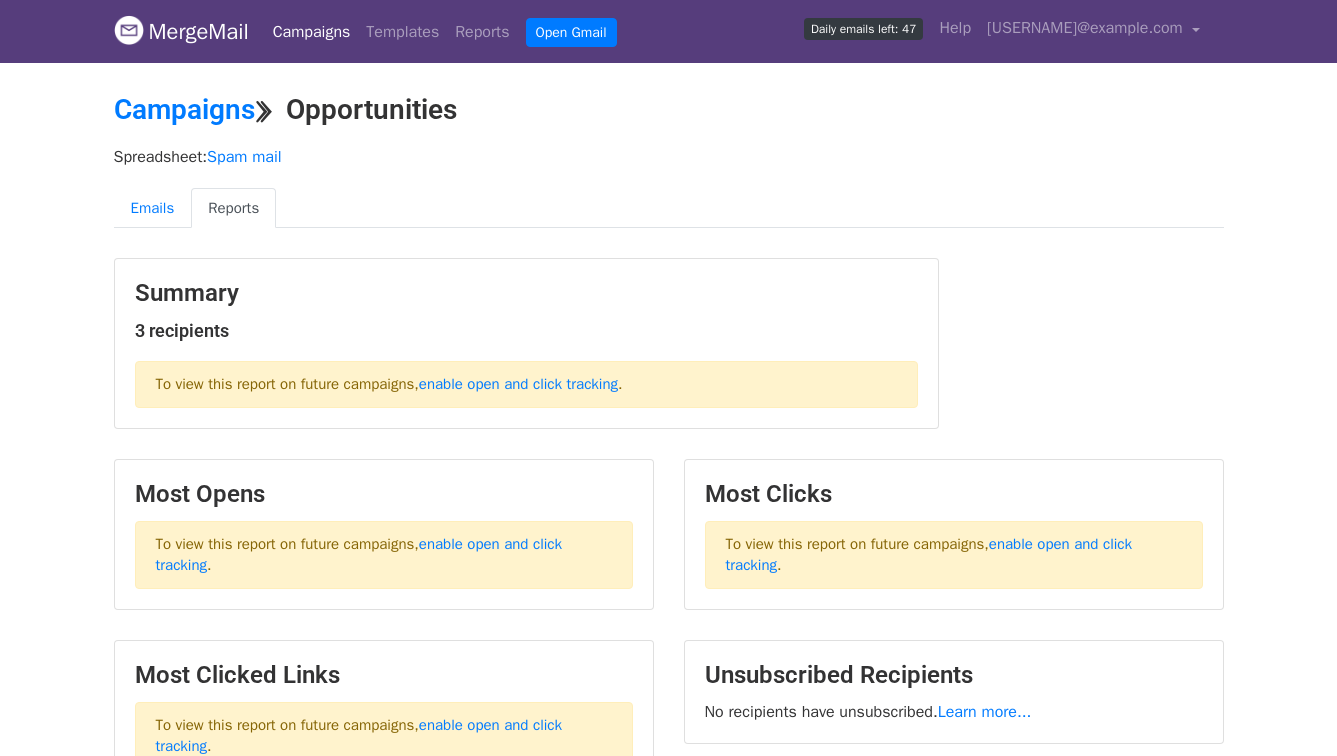 scroll, scrollTop: 0, scrollLeft: 0, axis: both 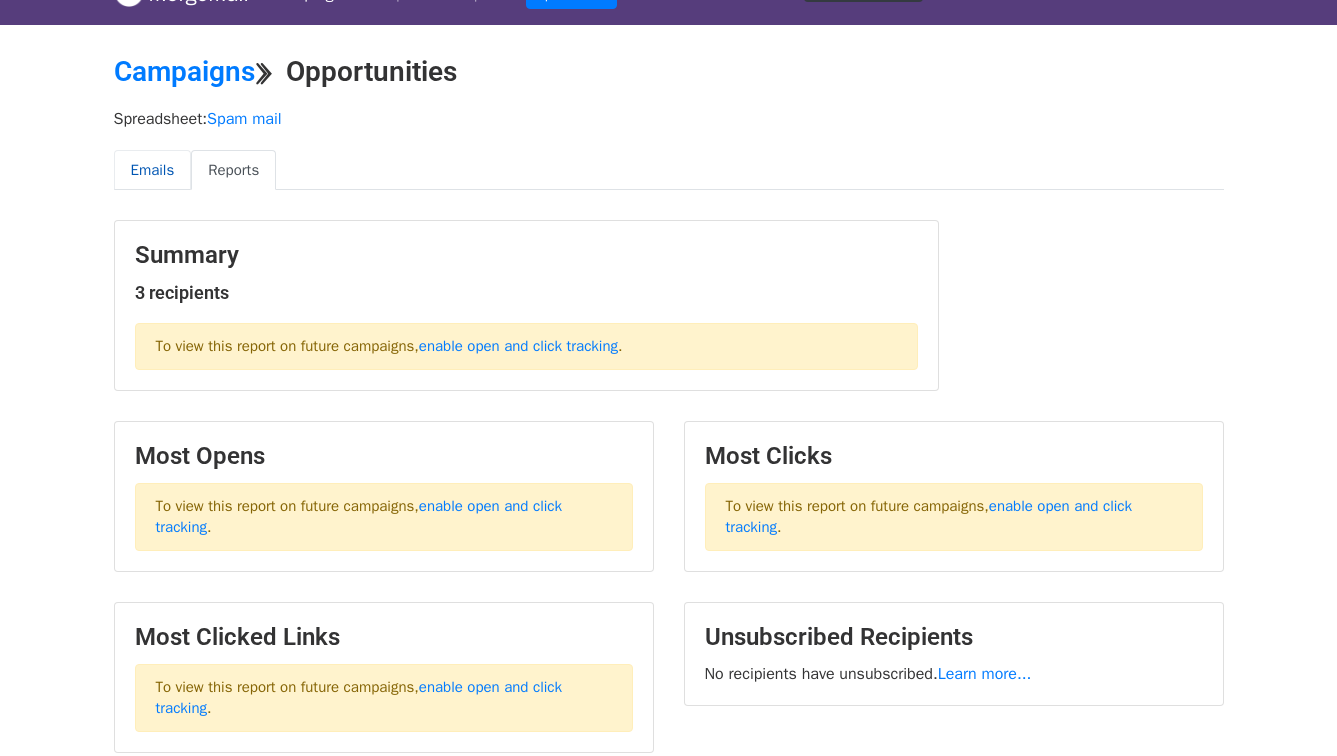 click on "Emails" at bounding box center (153, 170) 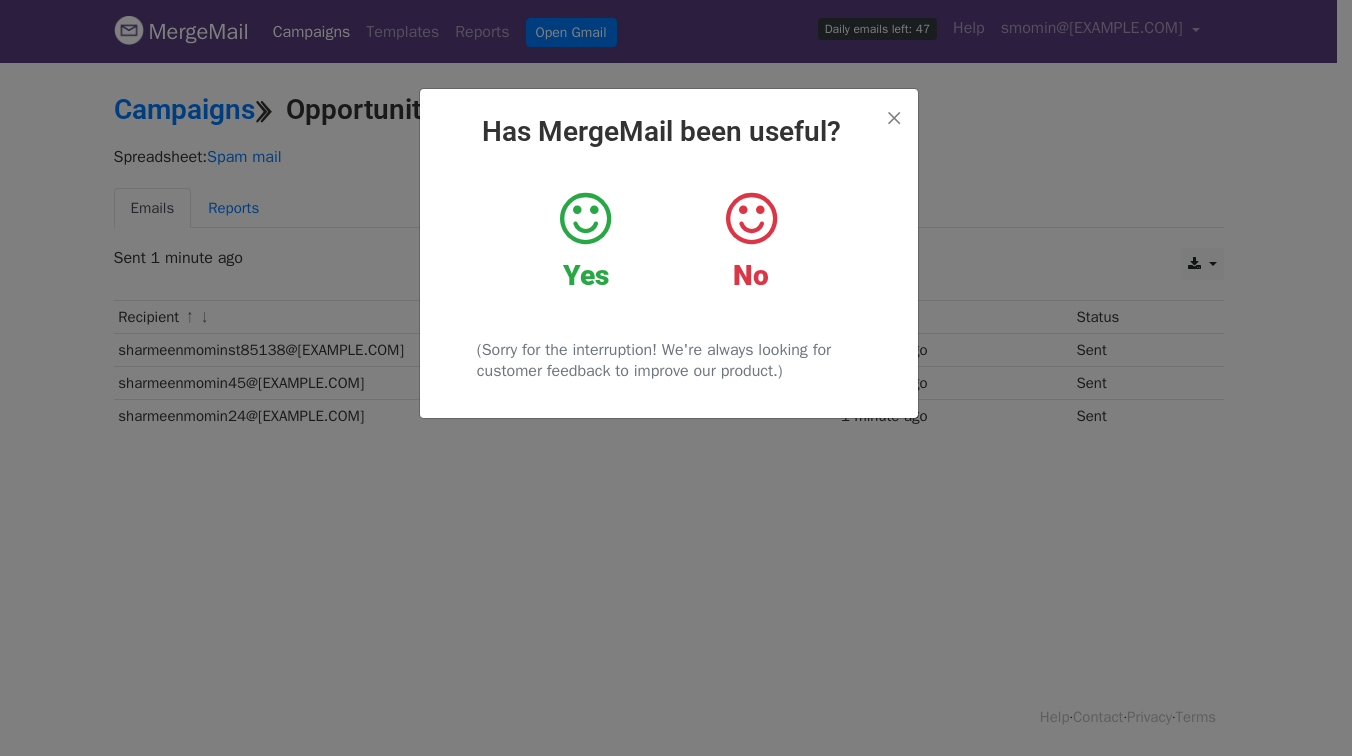 scroll, scrollTop: 0, scrollLeft: 0, axis: both 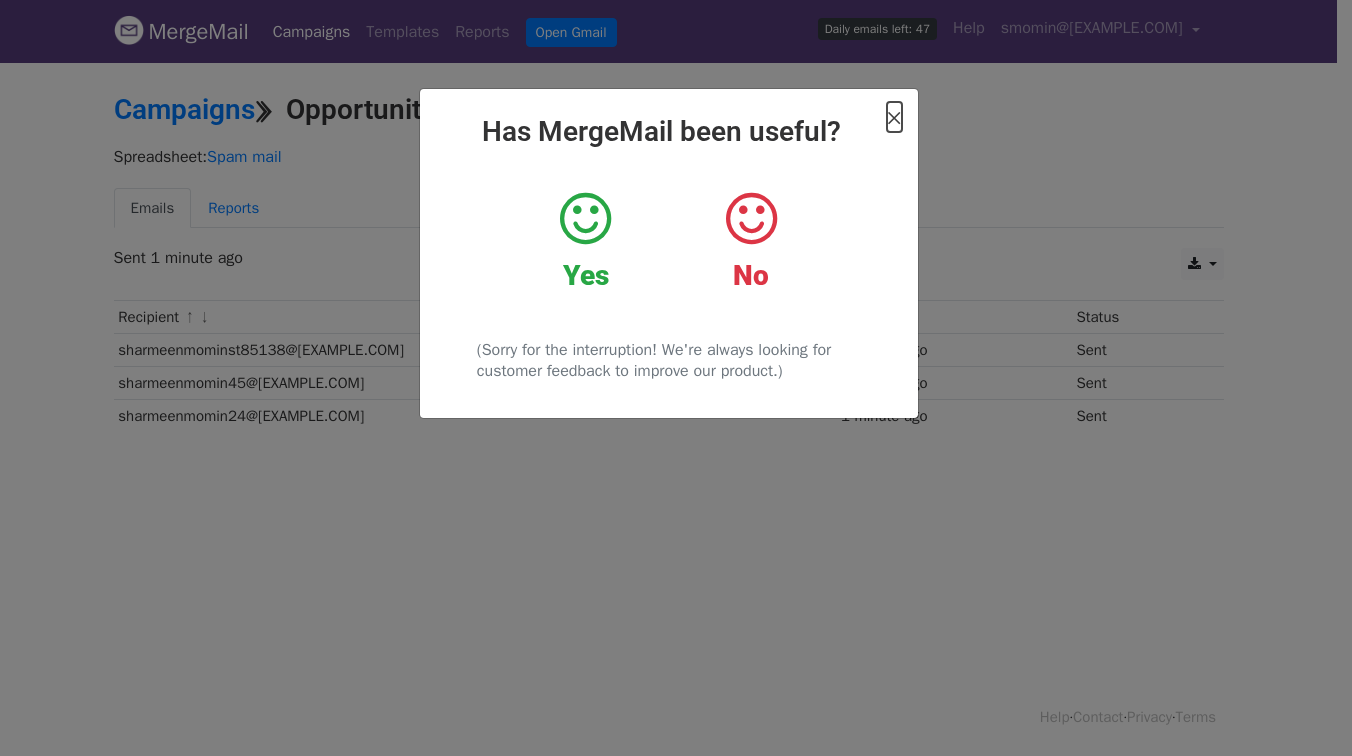 click on "×" at bounding box center (894, 117) 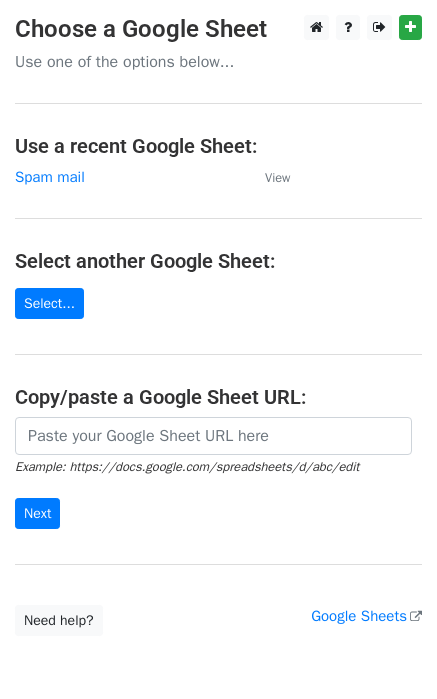 scroll, scrollTop: 0, scrollLeft: 0, axis: both 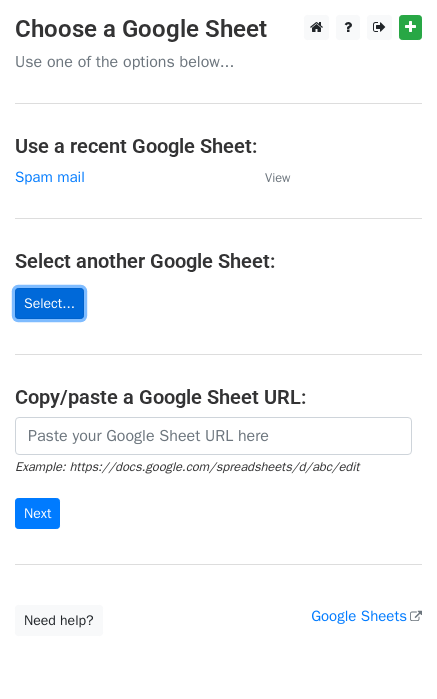 click on "Select..." at bounding box center (49, 303) 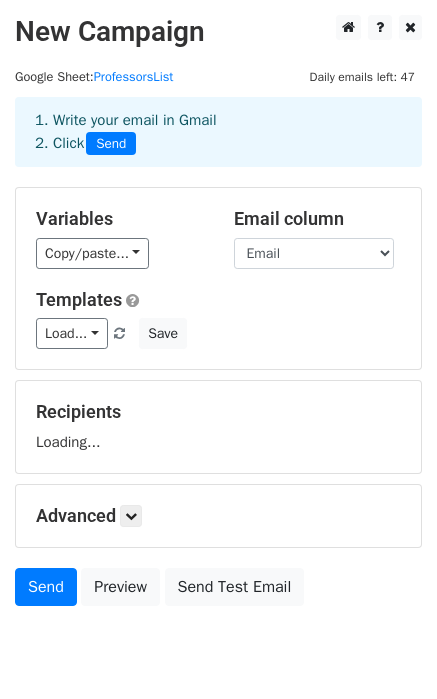 scroll, scrollTop: 0, scrollLeft: 0, axis: both 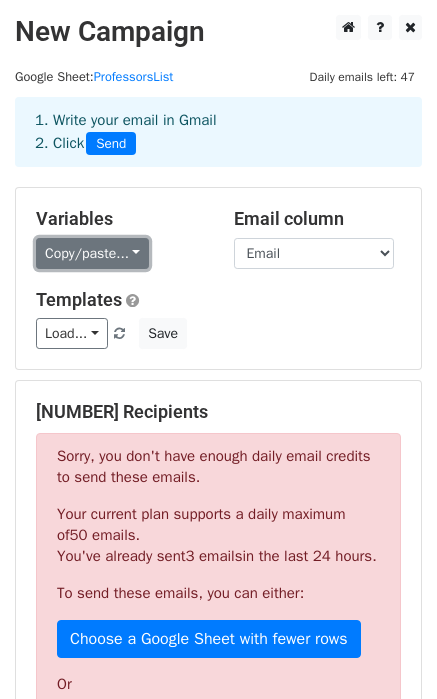 click on "Copy/paste..." at bounding box center [92, 253] 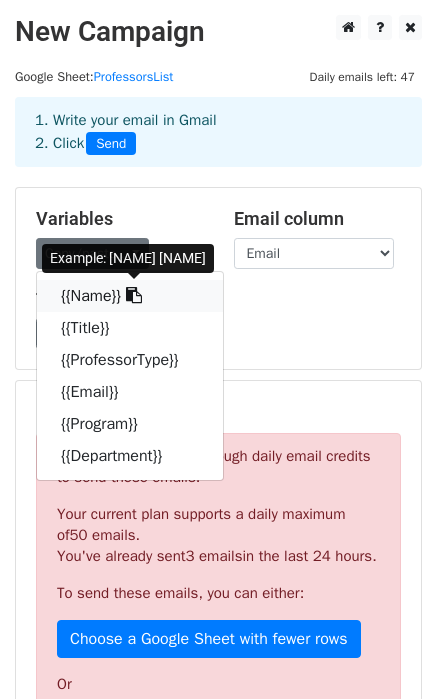 click on "{{Name}}" at bounding box center [130, 296] 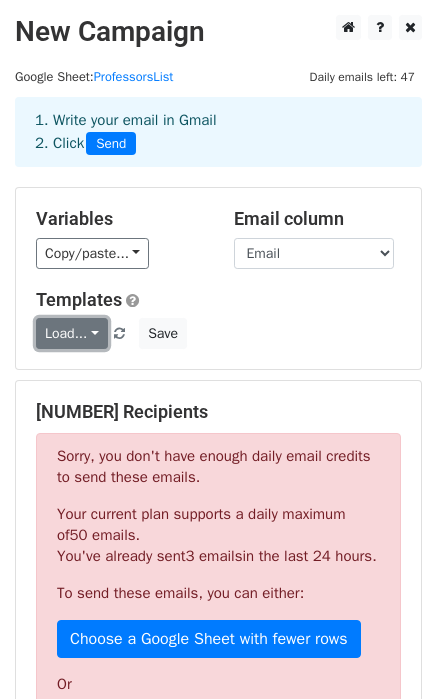 click on "Load..." at bounding box center [72, 333] 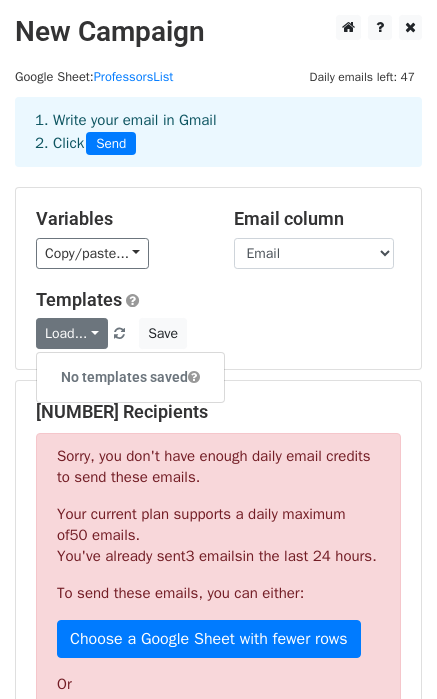 click on "Templates
Load...
No templates saved
Save" at bounding box center (218, 319) 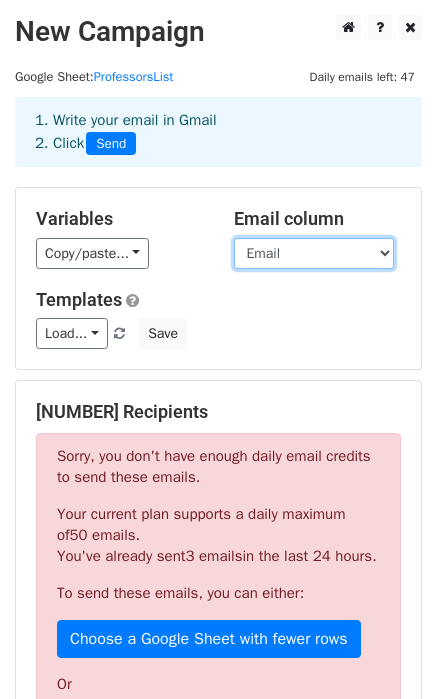 click on "Name
Title
ProfessorType
Email
Program
Department" at bounding box center (314, 253) 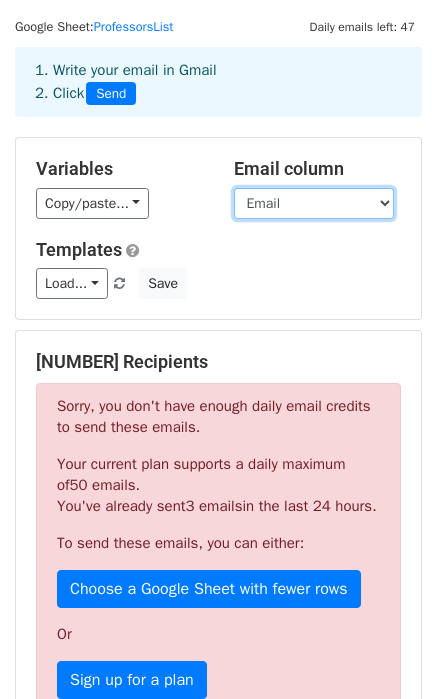 scroll, scrollTop: 54, scrollLeft: 0, axis: vertical 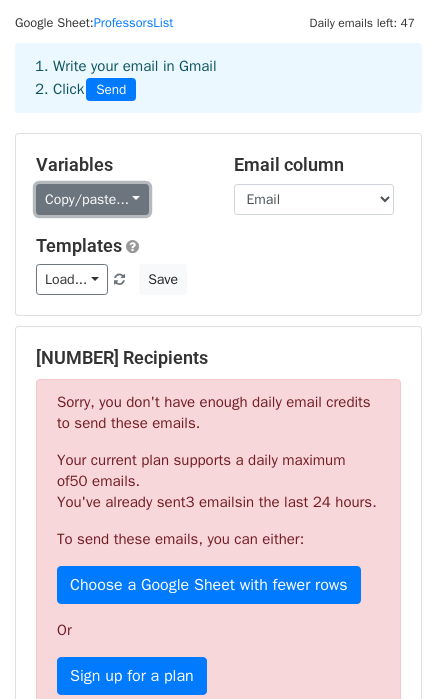 click on "Copy/paste..." at bounding box center (92, 199) 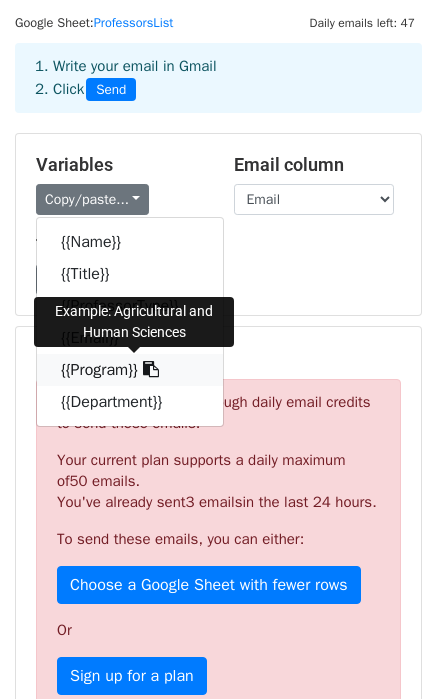 click on "{{Program}}" at bounding box center [130, 370] 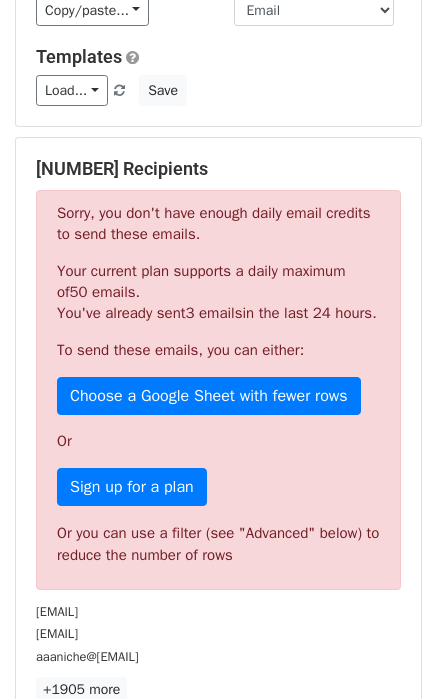 scroll, scrollTop: 247, scrollLeft: 0, axis: vertical 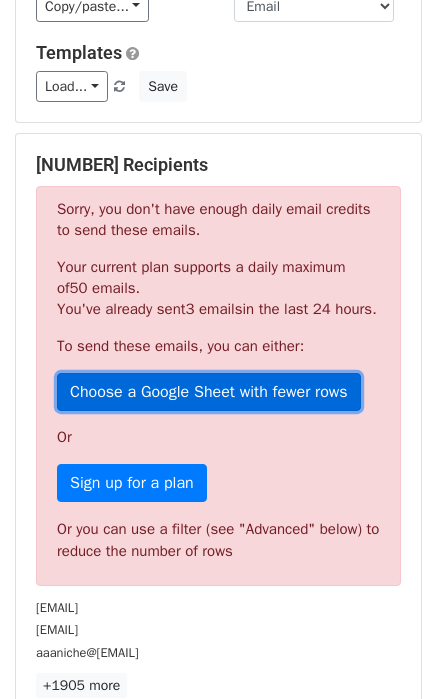 click on "Choose a Google Sheet with fewer rows" at bounding box center [209, 392] 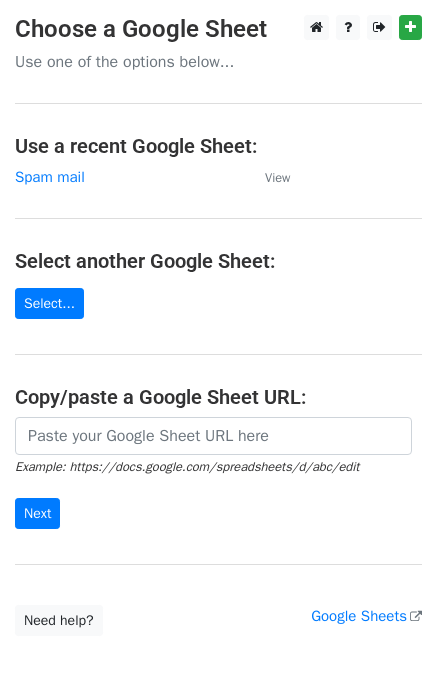 scroll, scrollTop: 0, scrollLeft: 0, axis: both 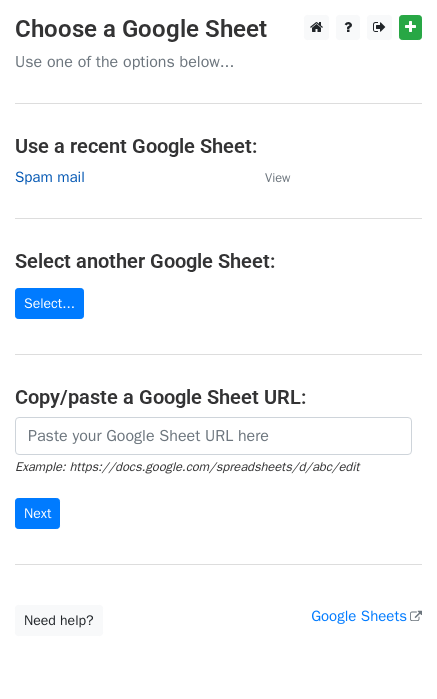 click on "Spam mail" at bounding box center [50, 177] 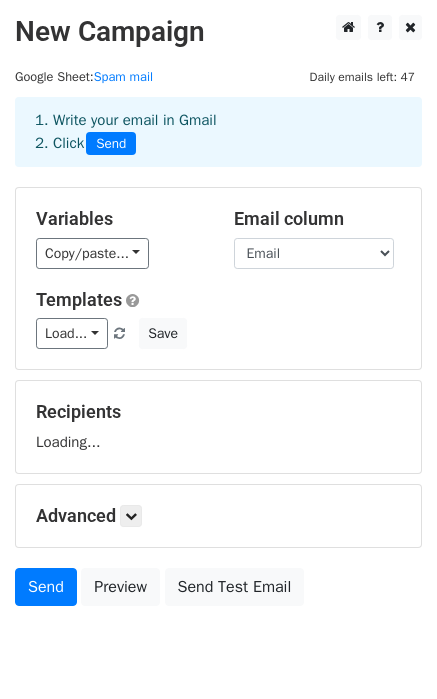 scroll, scrollTop: 0, scrollLeft: 0, axis: both 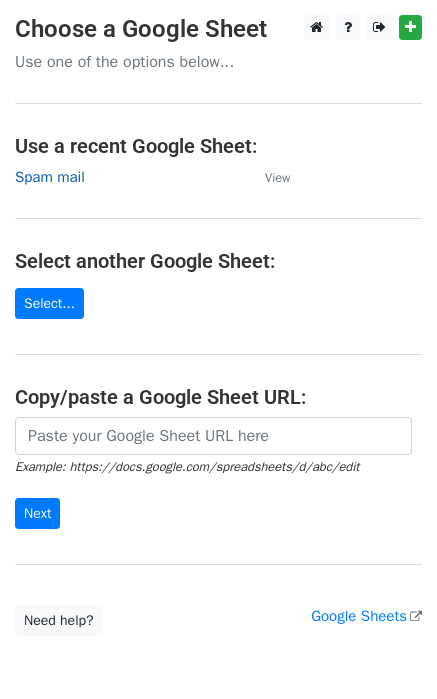 click on "Spam mail" at bounding box center [50, 177] 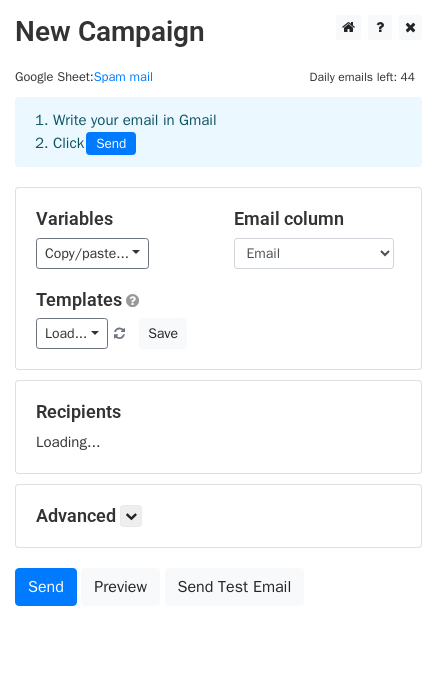 scroll, scrollTop: 0, scrollLeft: 0, axis: both 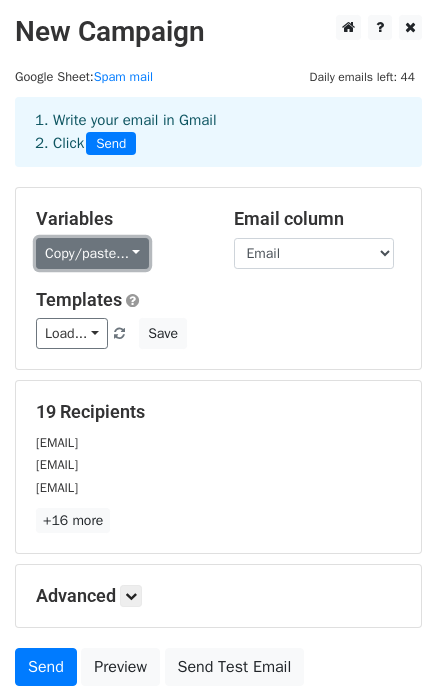 click on "Copy/paste..." at bounding box center (92, 253) 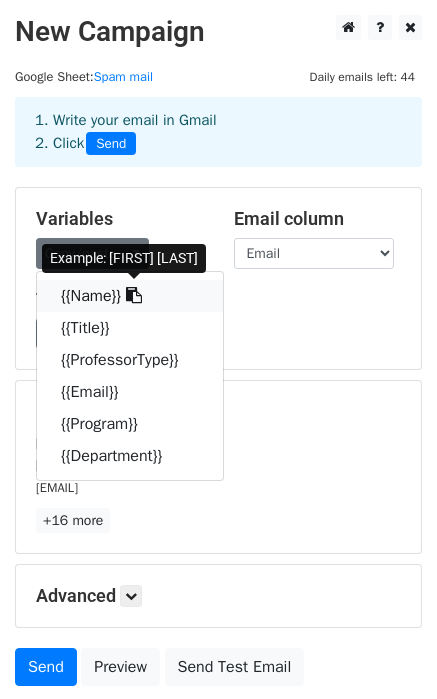 click on "{{Name}}" at bounding box center [130, 296] 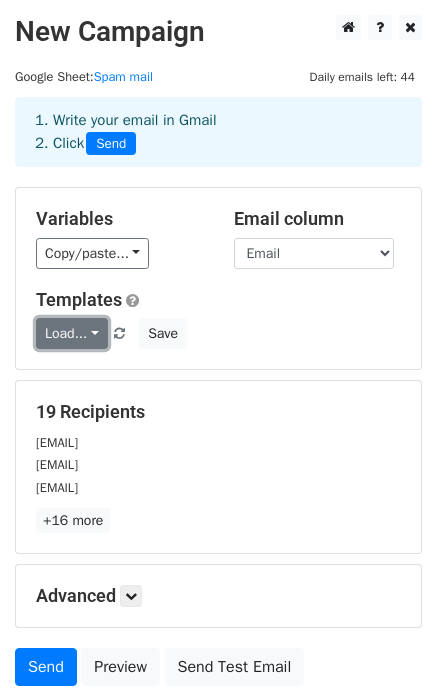 click on "Load..." at bounding box center [72, 333] 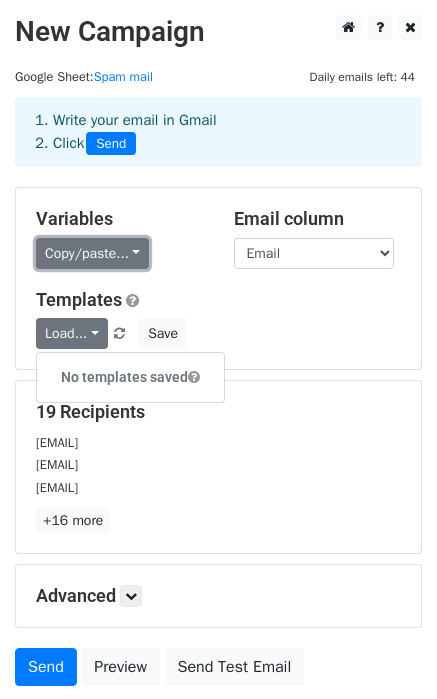 click on "Copy/paste..." at bounding box center (92, 253) 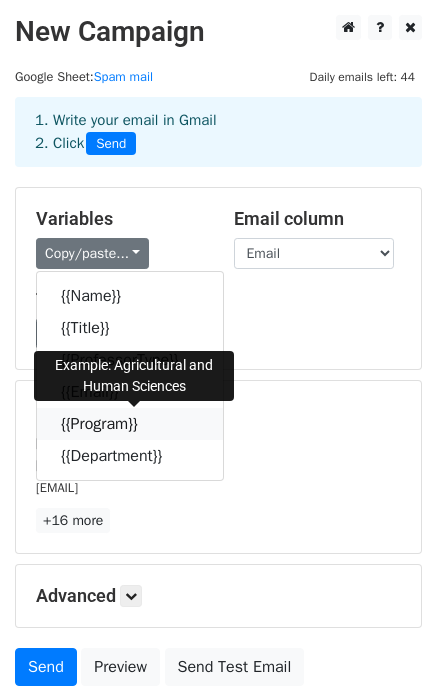 click on "{{Program}}" at bounding box center (130, 424) 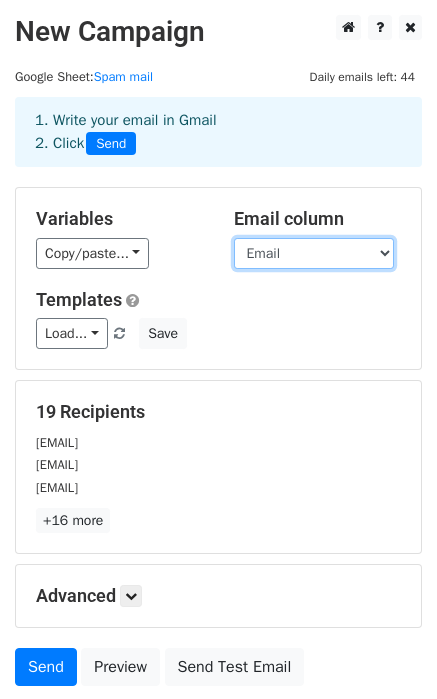 click on "Name
Title
ProfessorType
Email
Program
Department" at bounding box center [314, 253] 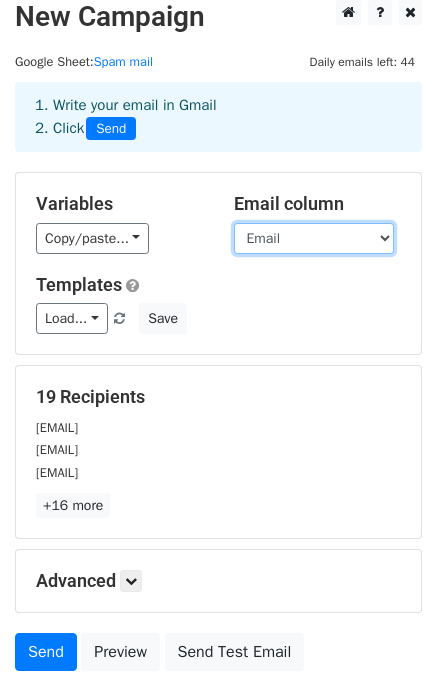 scroll, scrollTop: 33, scrollLeft: 0, axis: vertical 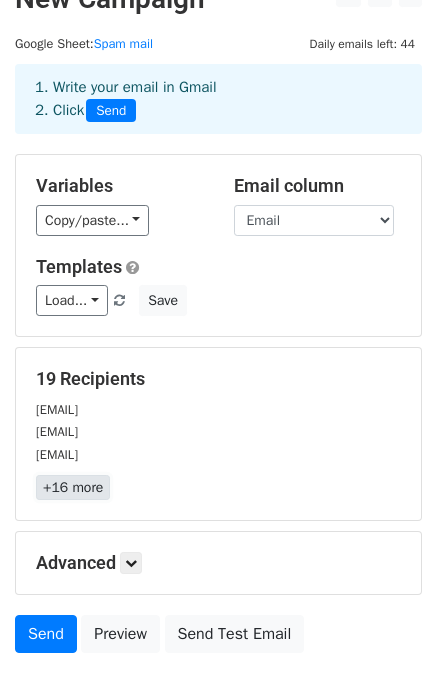click on "+16 more" at bounding box center [73, 487] 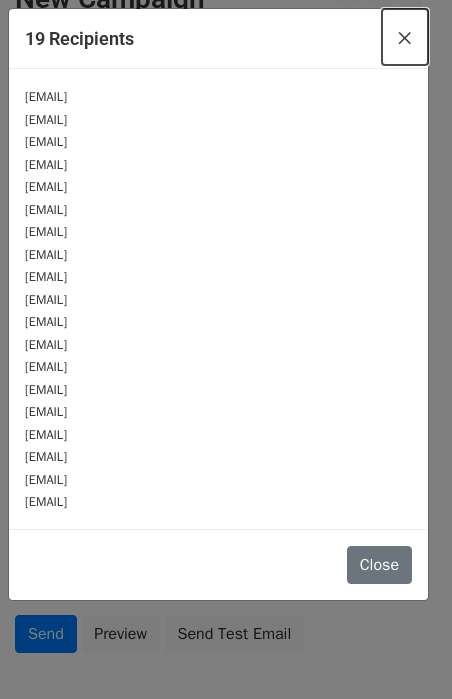 click on "×" at bounding box center [405, 37] 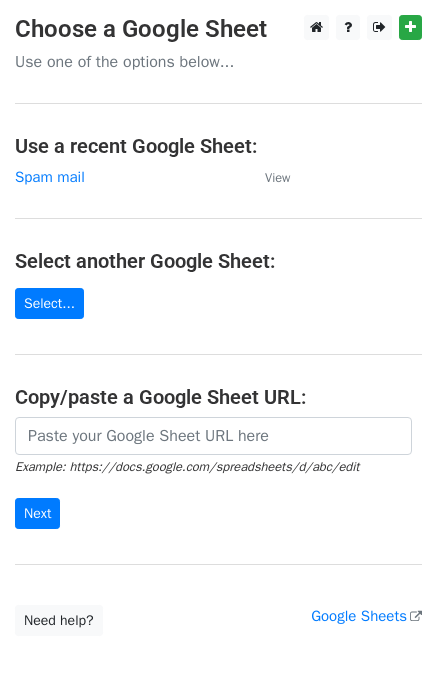 scroll, scrollTop: 0, scrollLeft: 0, axis: both 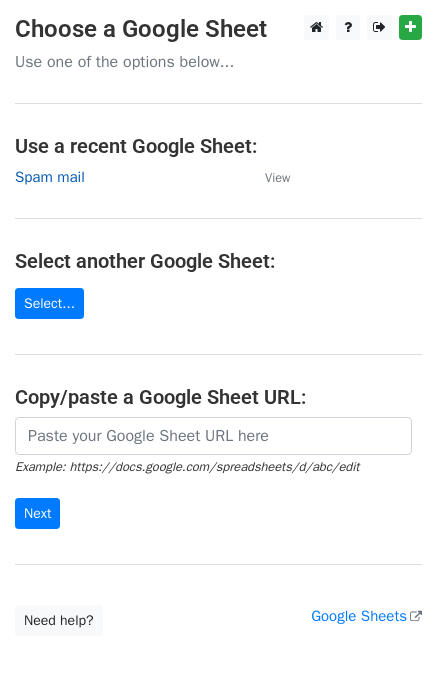 click on "Spam mail" at bounding box center [50, 177] 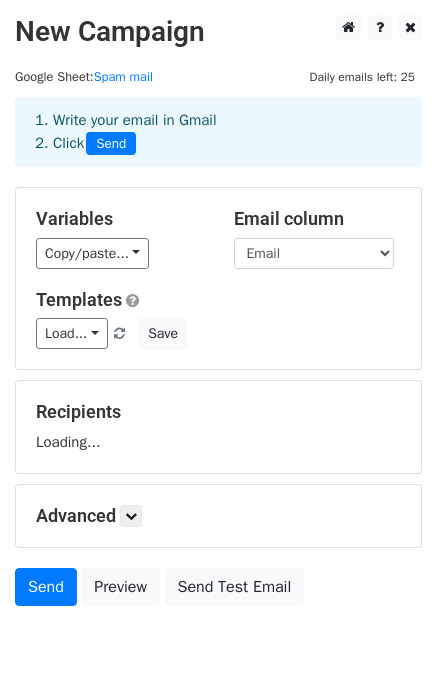 scroll, scrollTop: 0, scrollLeft: 0, axis: both 